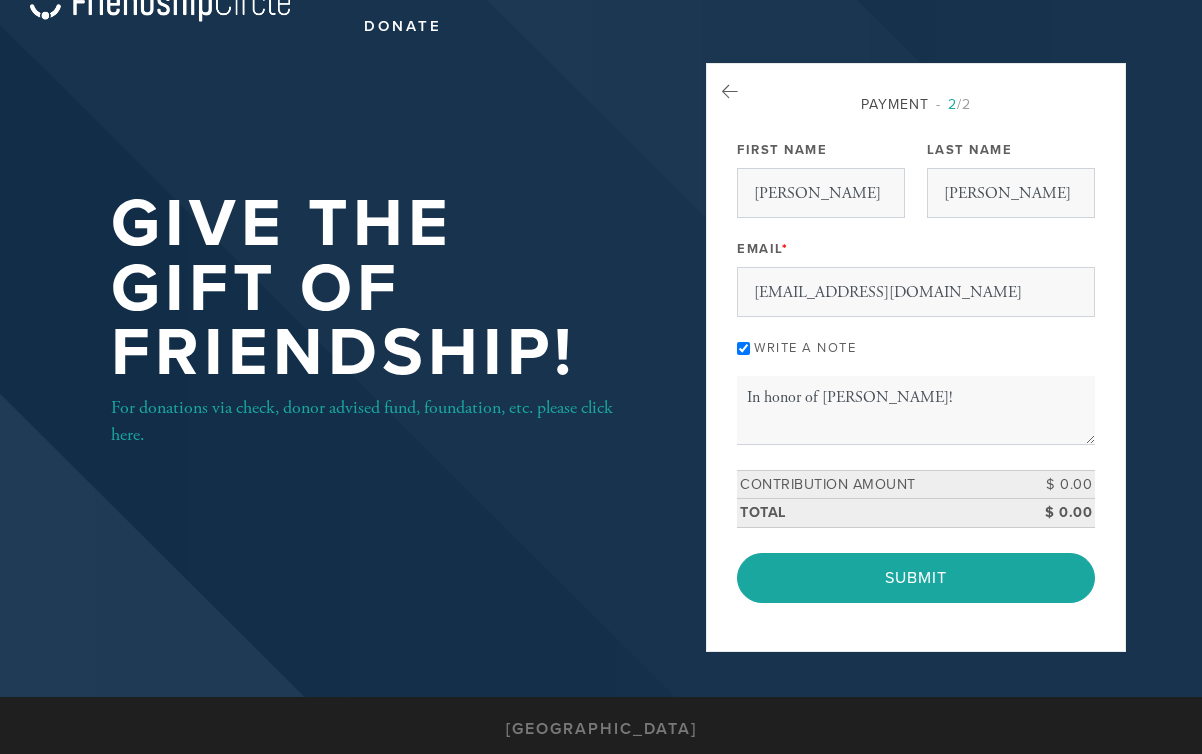 scroll, scrollTop: 0, scrollLeft: 0, axis: both 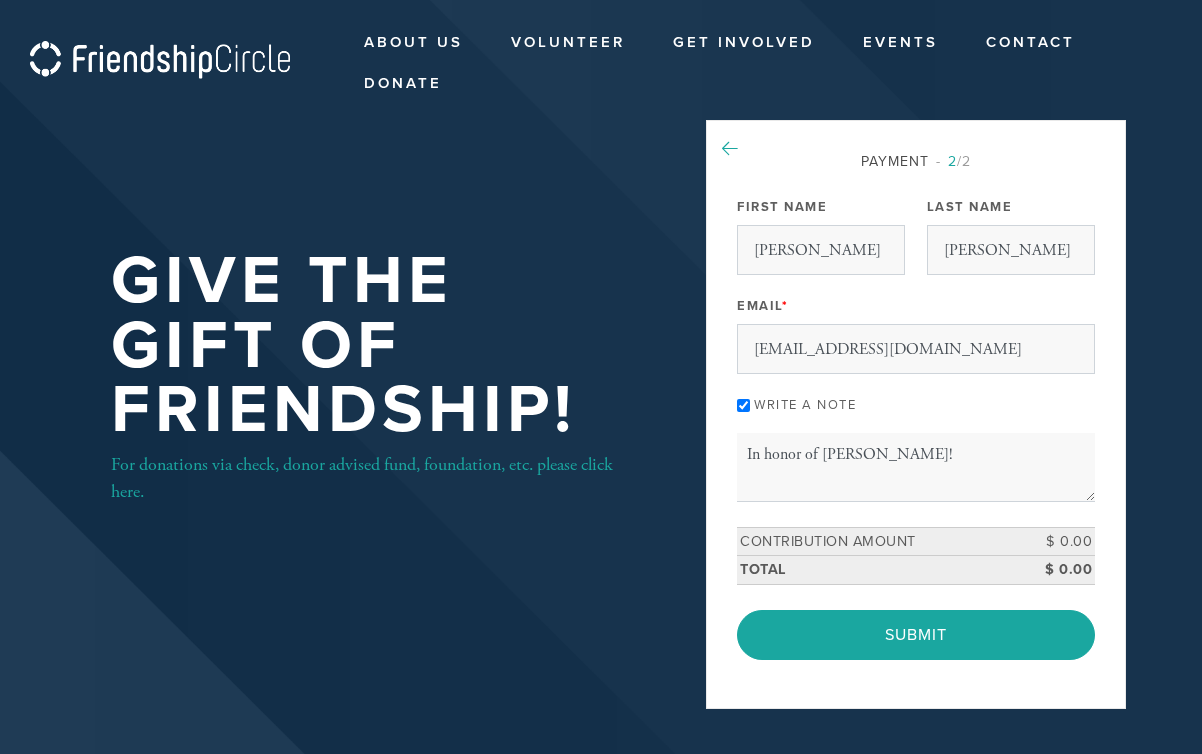 click at bounding box center (730, 149) 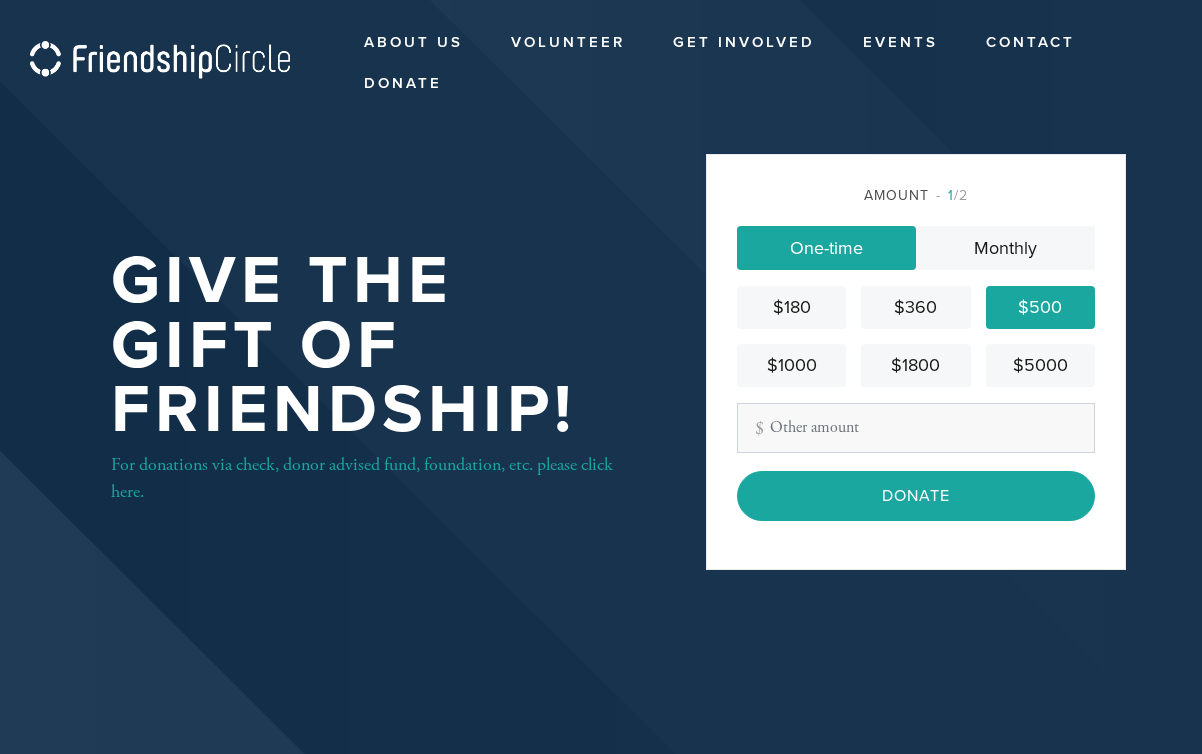 scroll, scrollTop: 0, scrollLeft: 0, axis: both 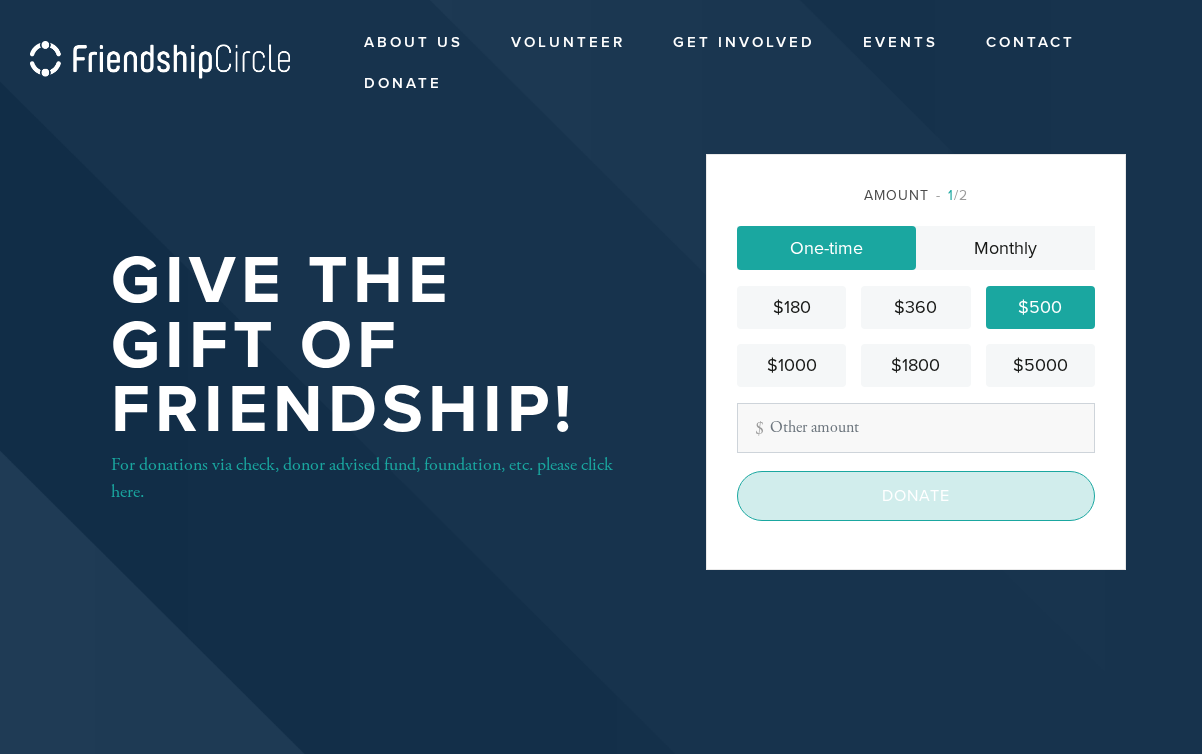 click on "Donate" at bounding box center (916, 496) 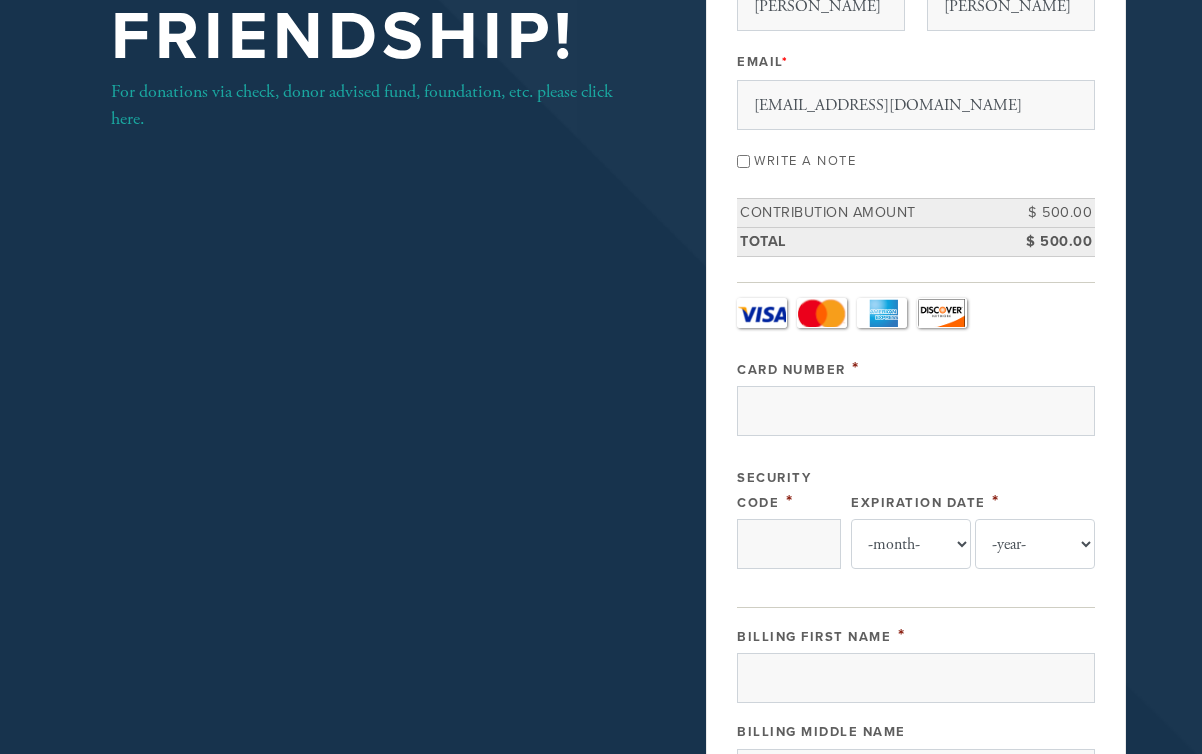 scroll, scrollTop: 263, scrollLeft: 0, axis: vertical 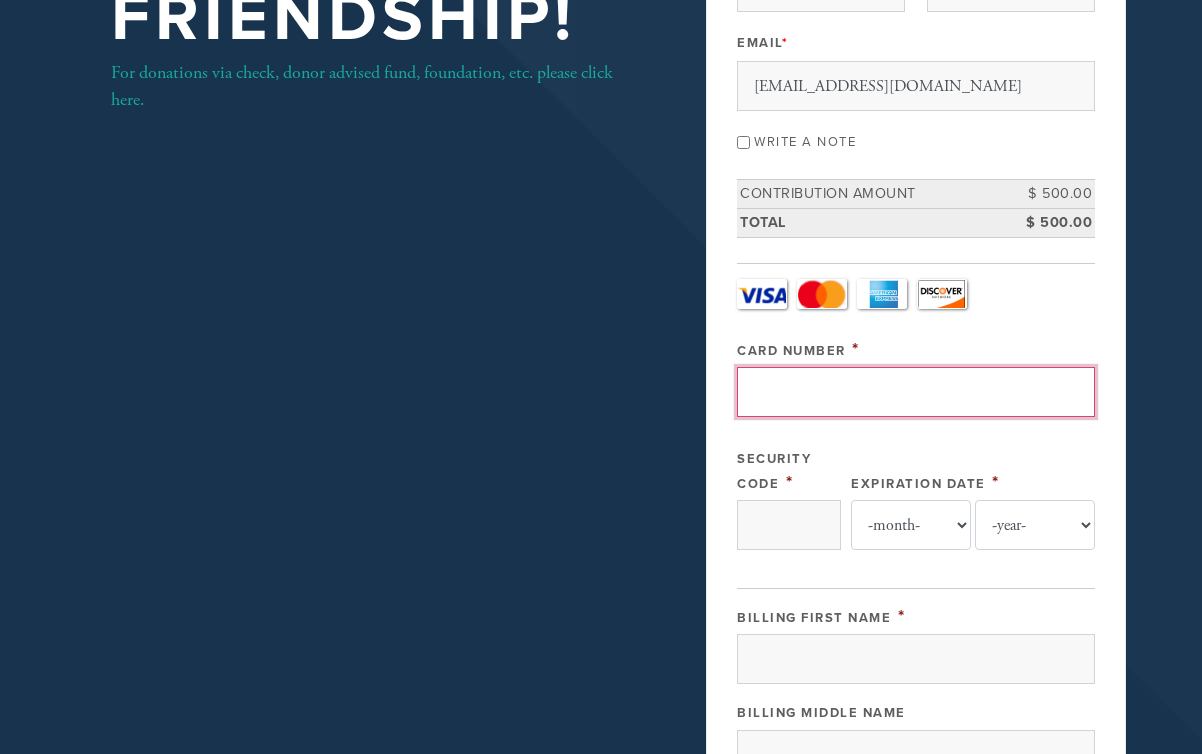 click on "Card Number" at bounding box center [916, 392] 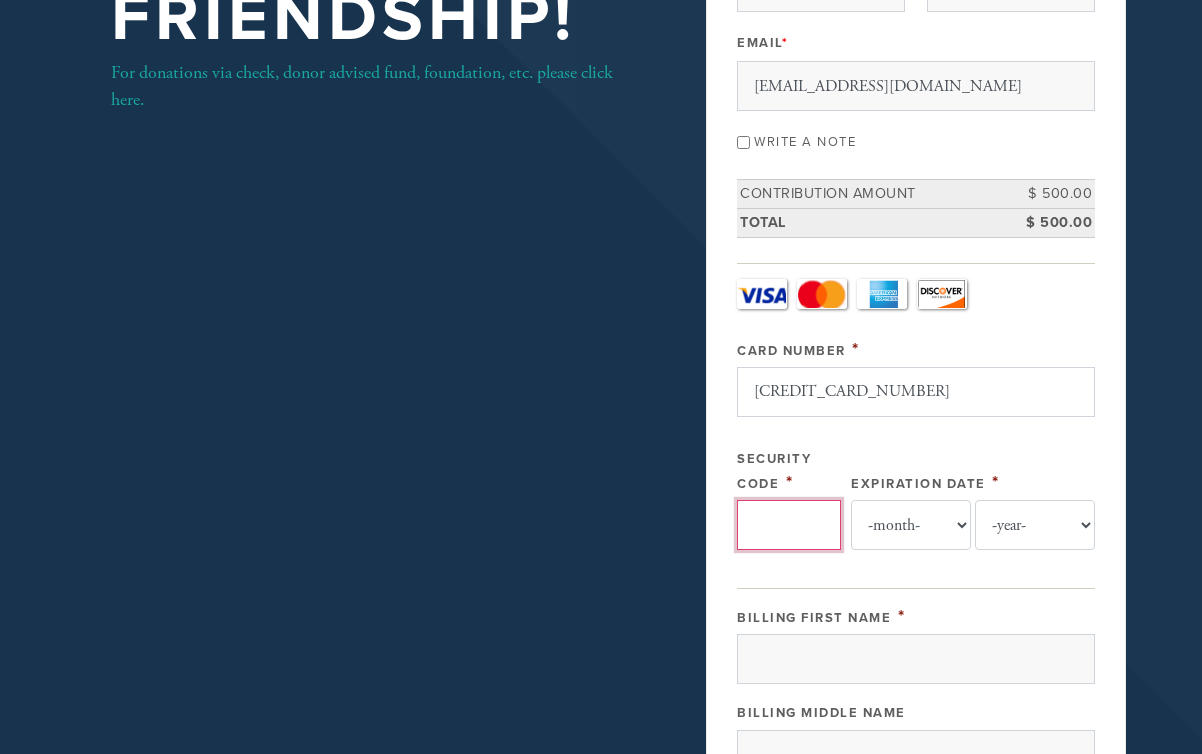 type on "156" 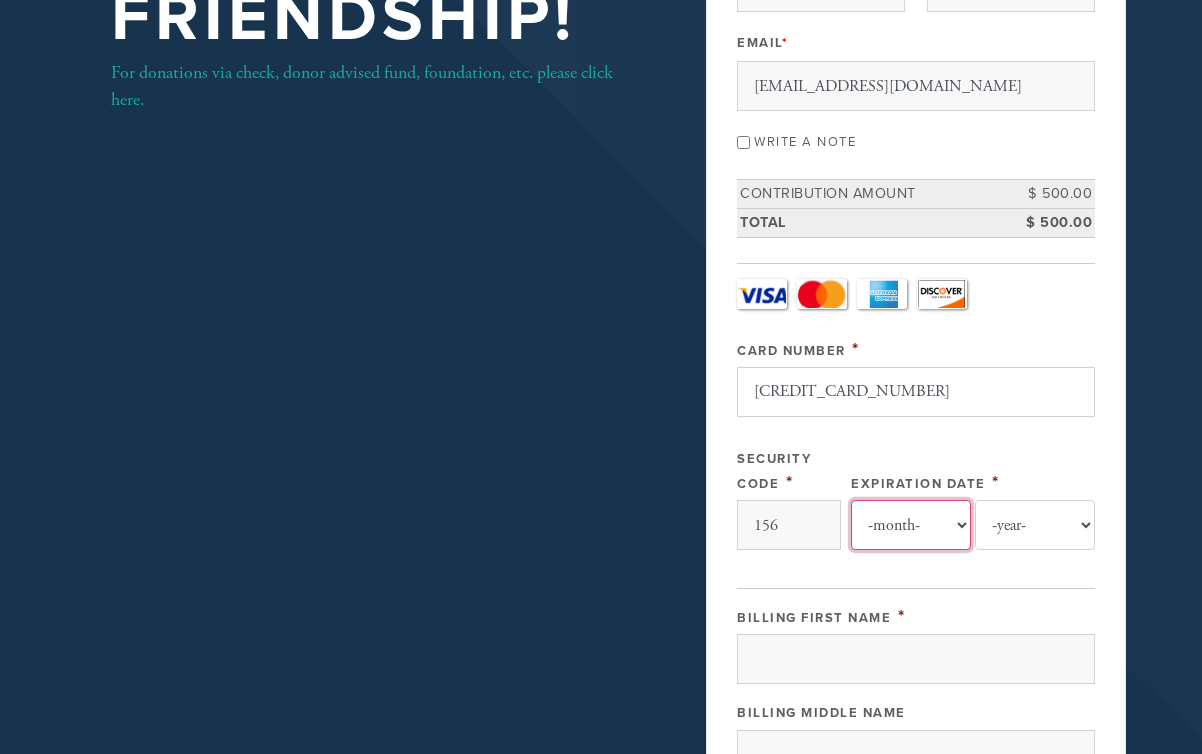 select on "6" 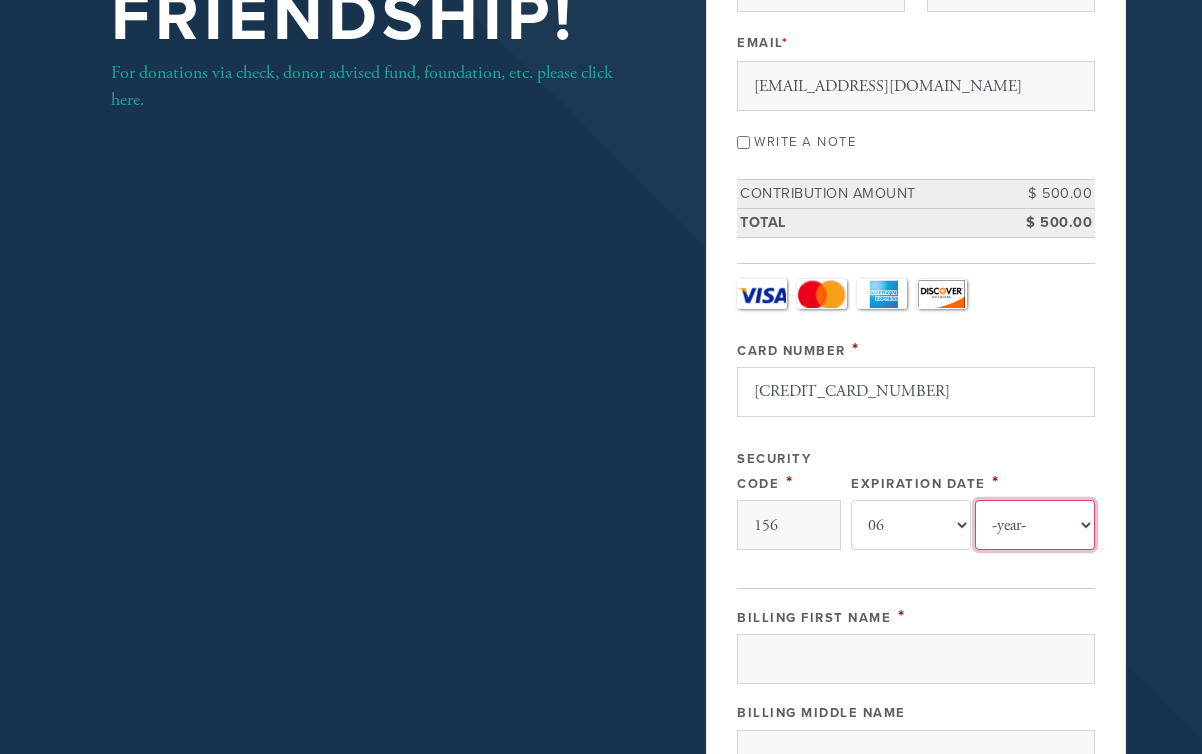 select on "2029" 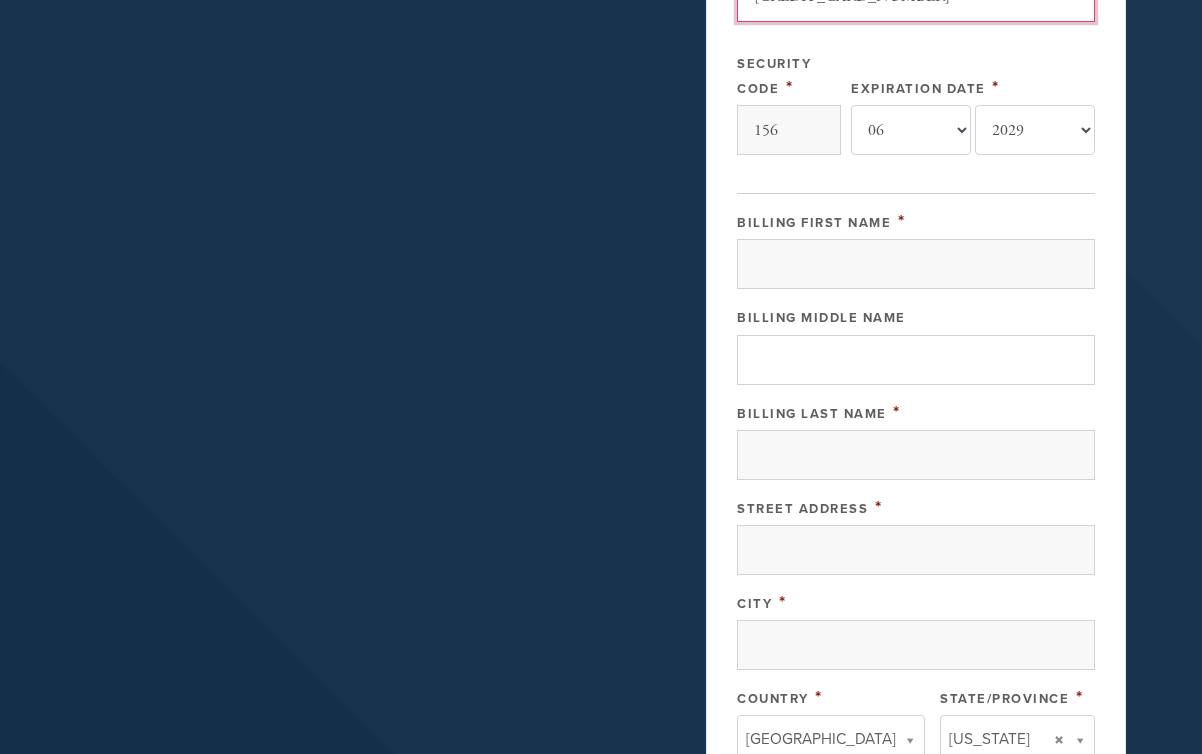 scroll, scrollTop: 663, scrollLeft: 0, axis: vertical 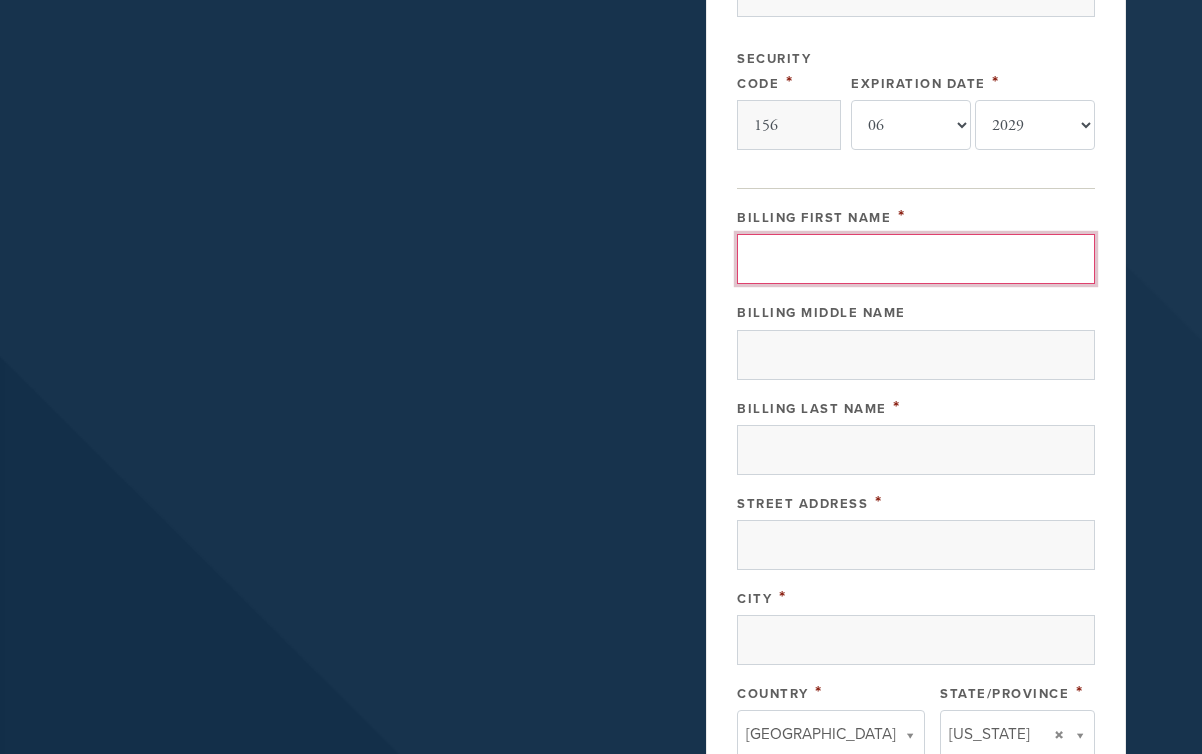 click on "Billing First Name" at bounding box center (916, 259) 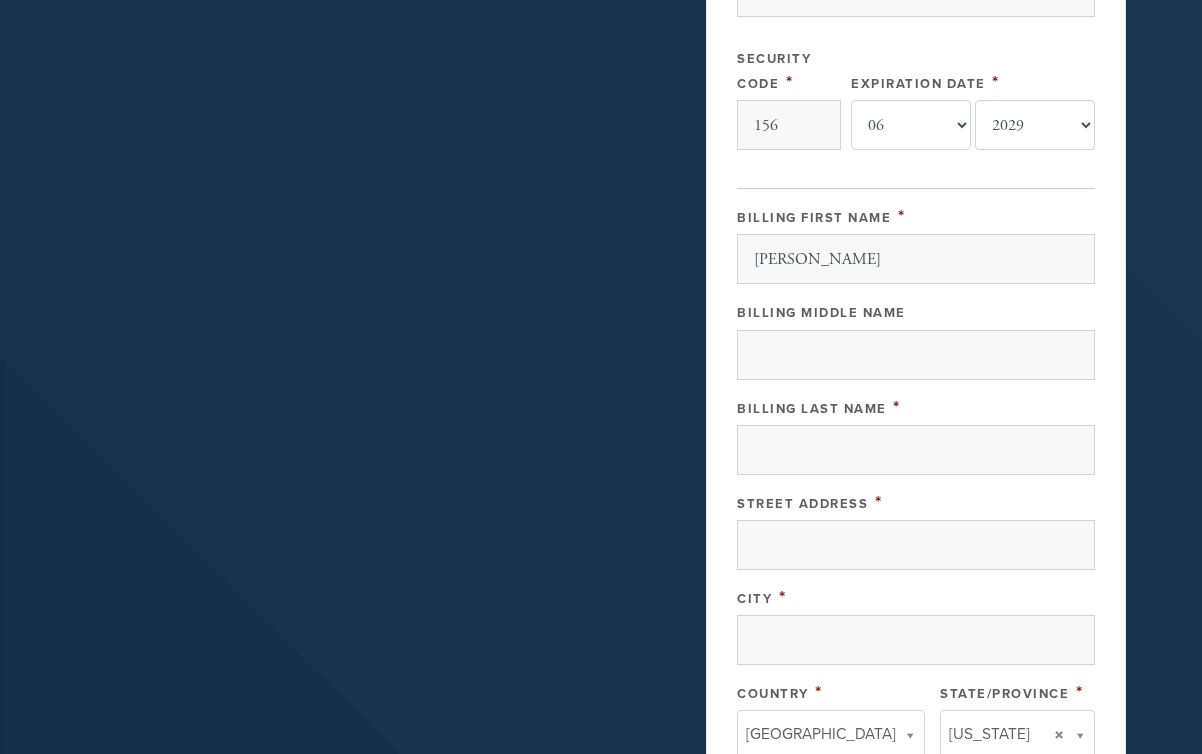 type on "Haddad" 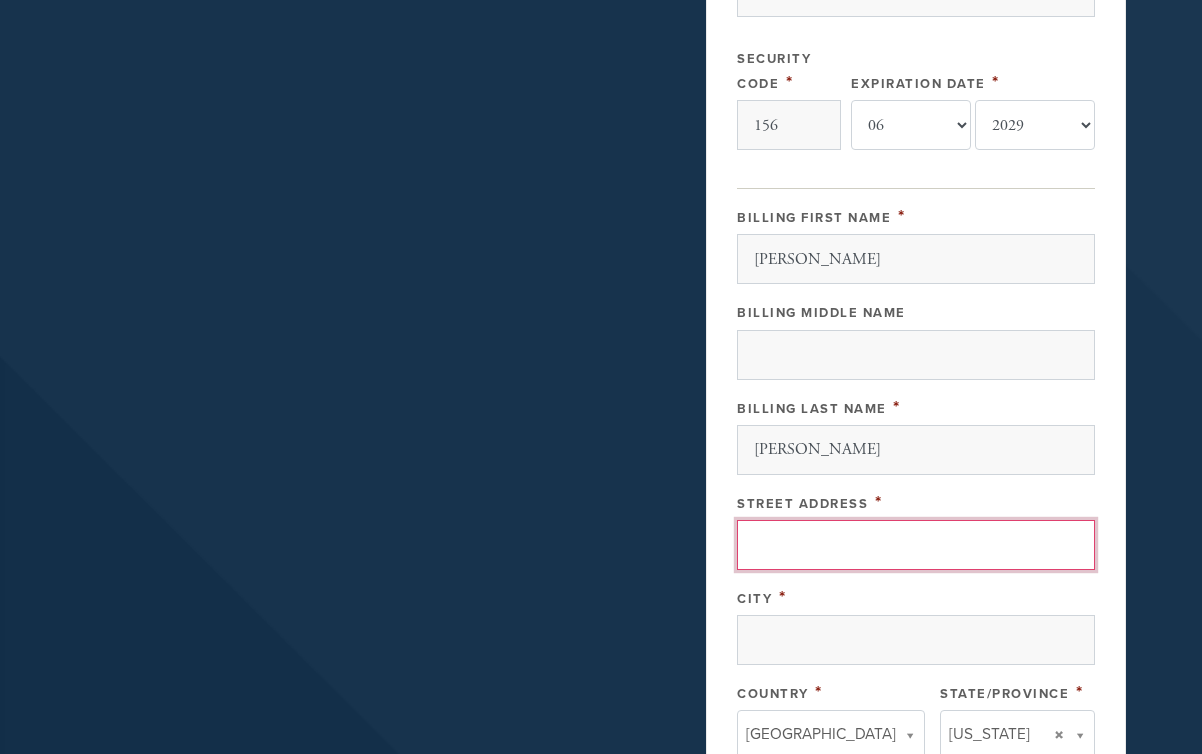 type on "PO BOX 492480" 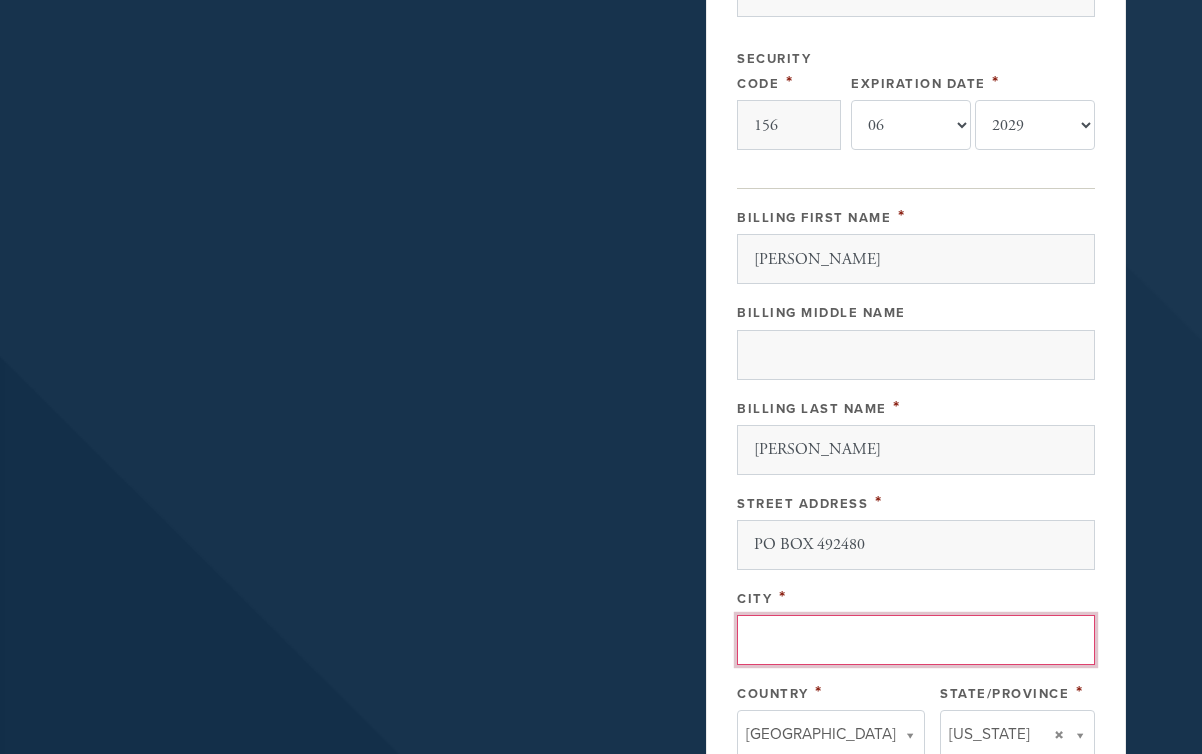 type on "Los Angeles" 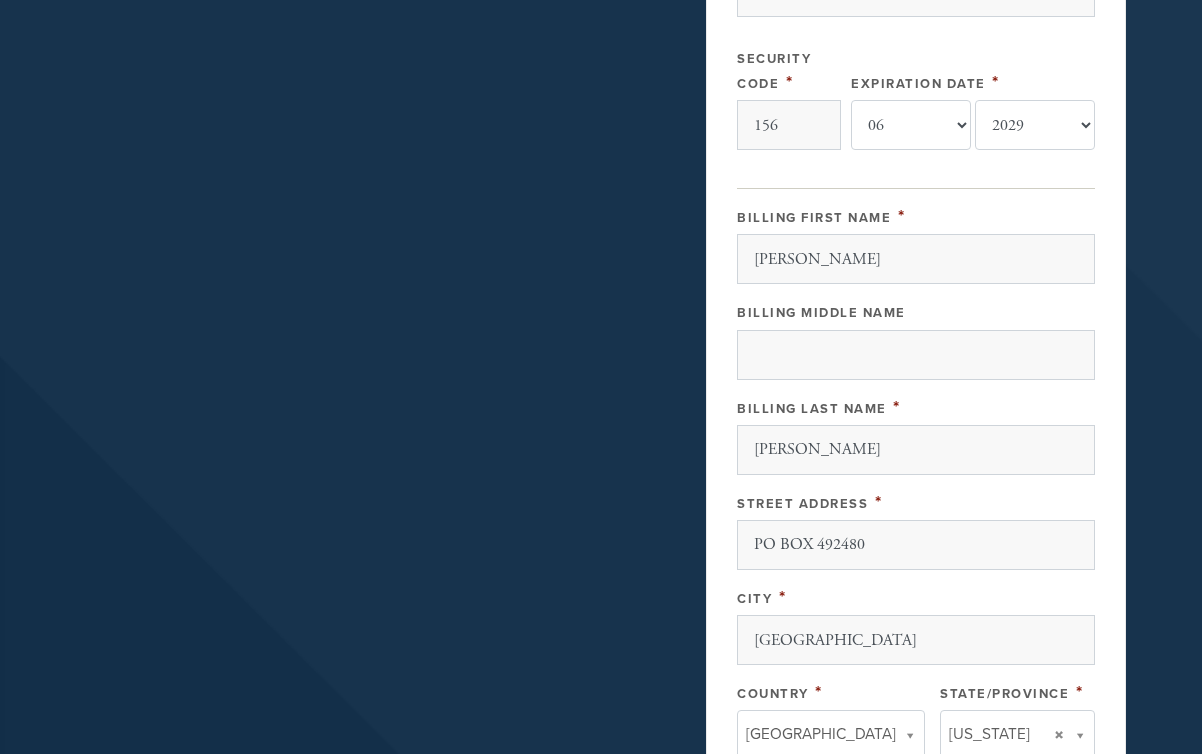 type 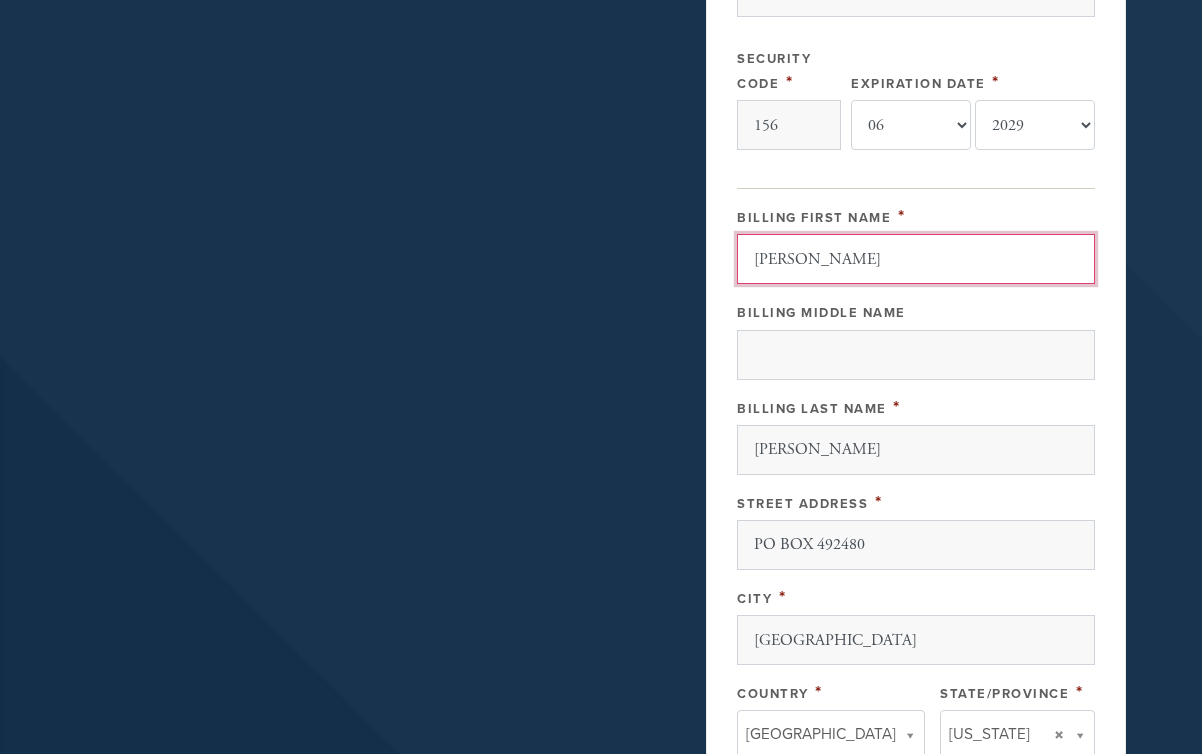 type 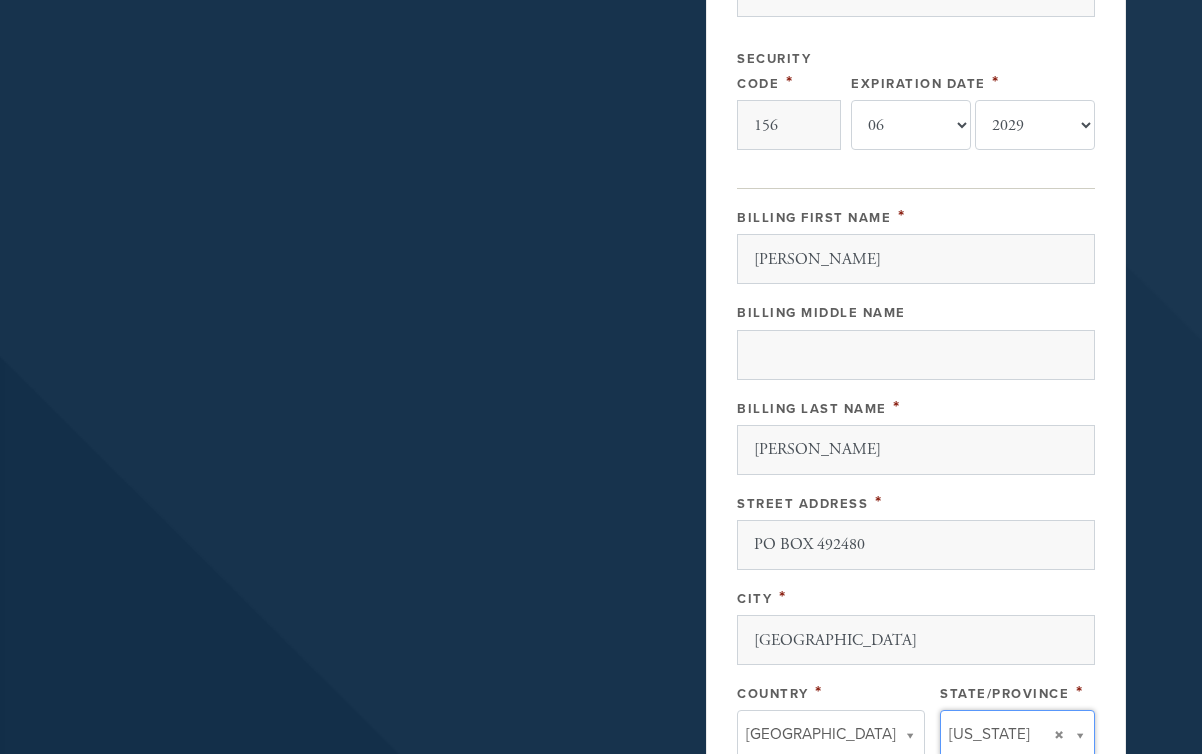 type 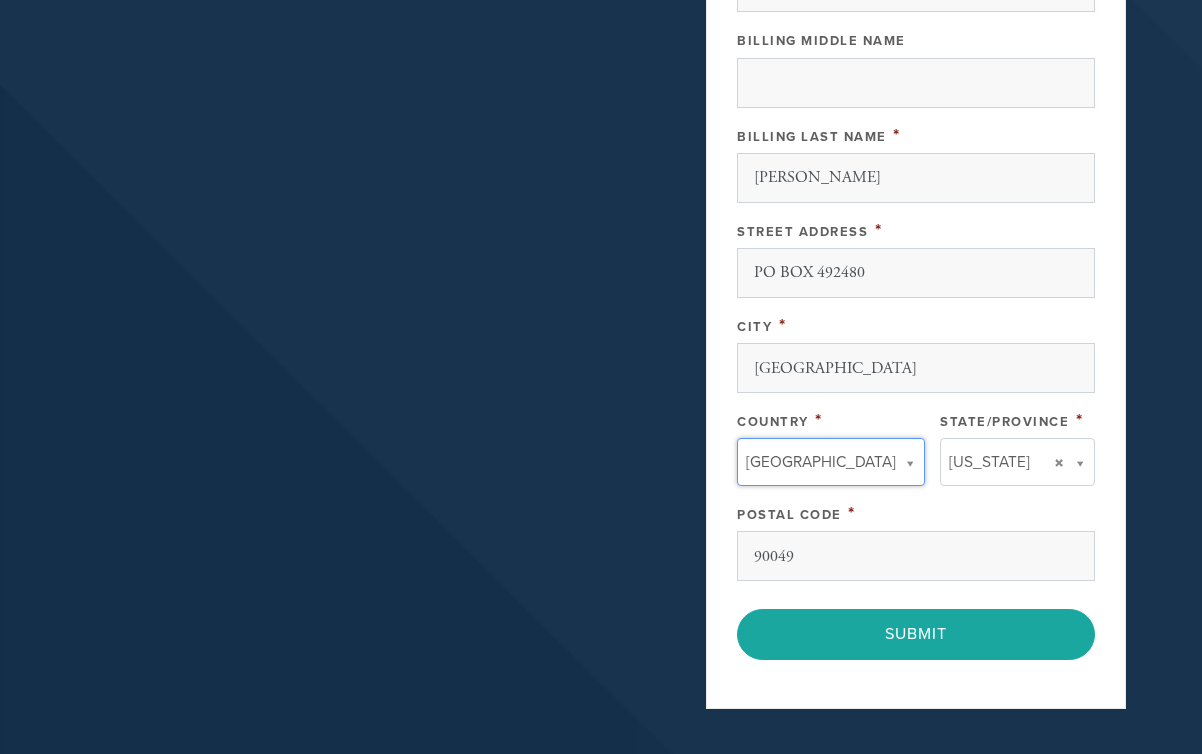 scroll, scrollTop: 942, scrollLeft: 0, axis: vertical 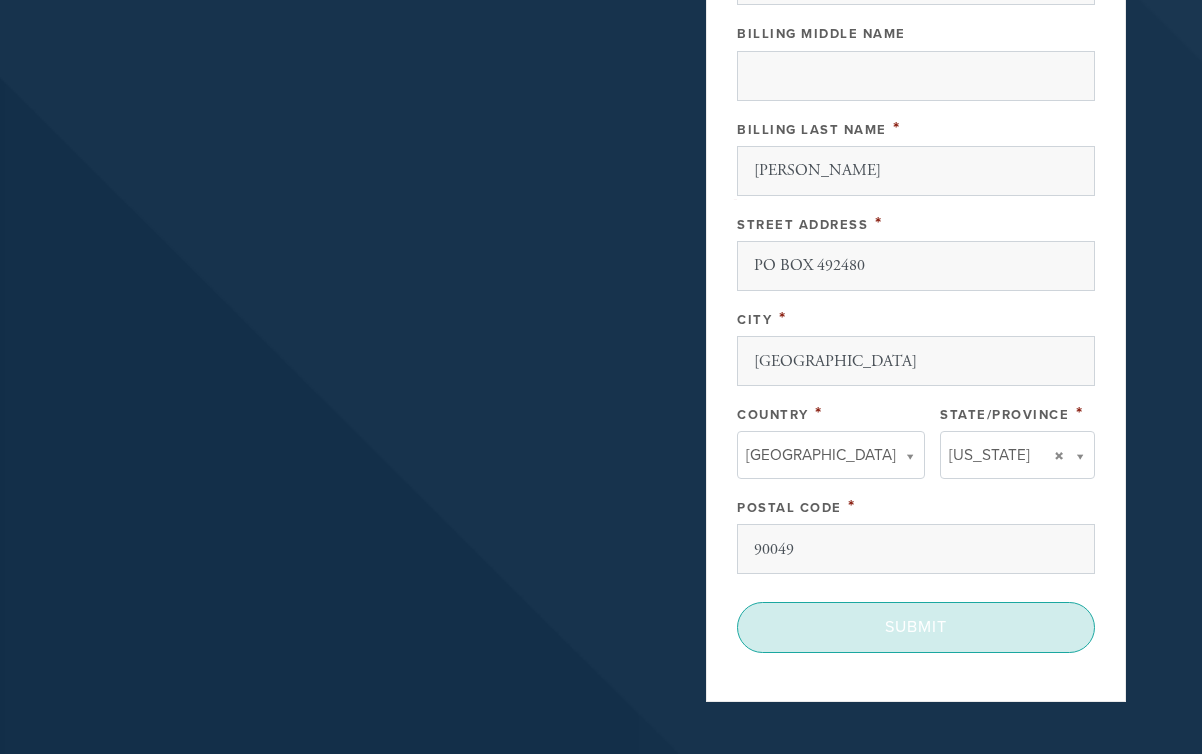 click on "Submit" at bounding box center [916, 627] 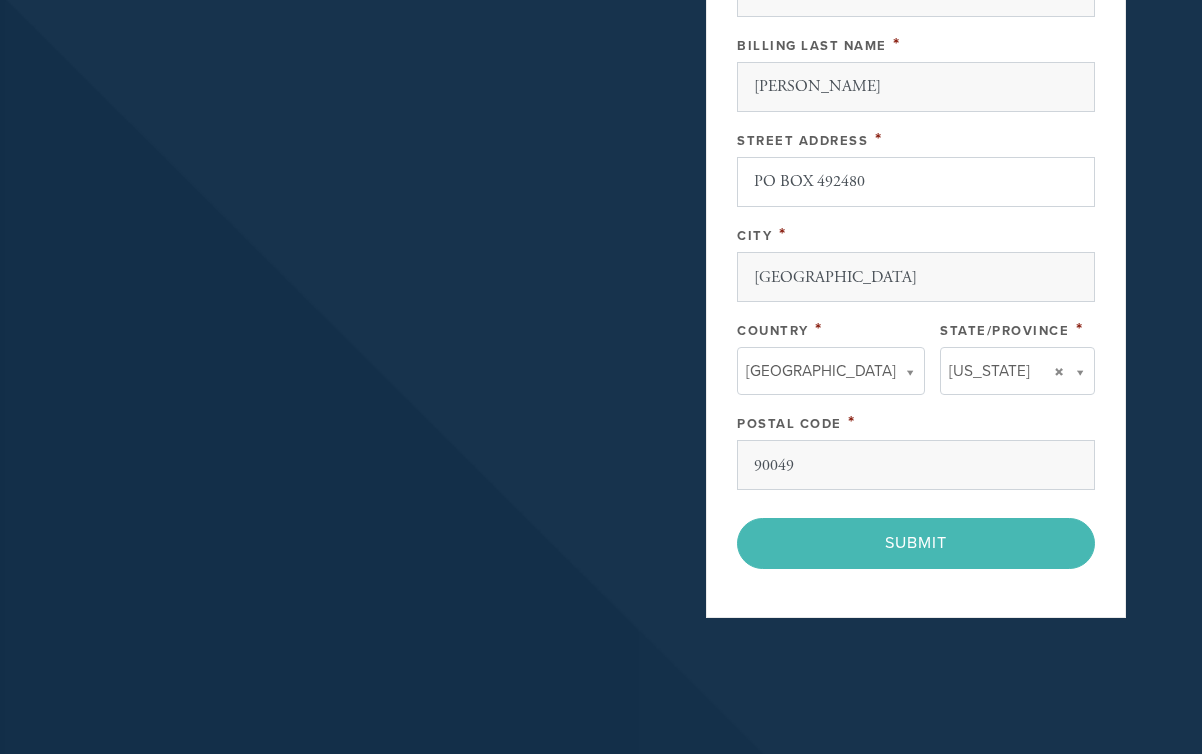 scroll, scrollTop: 1253, scrollLeft: 0, axis: vertical 